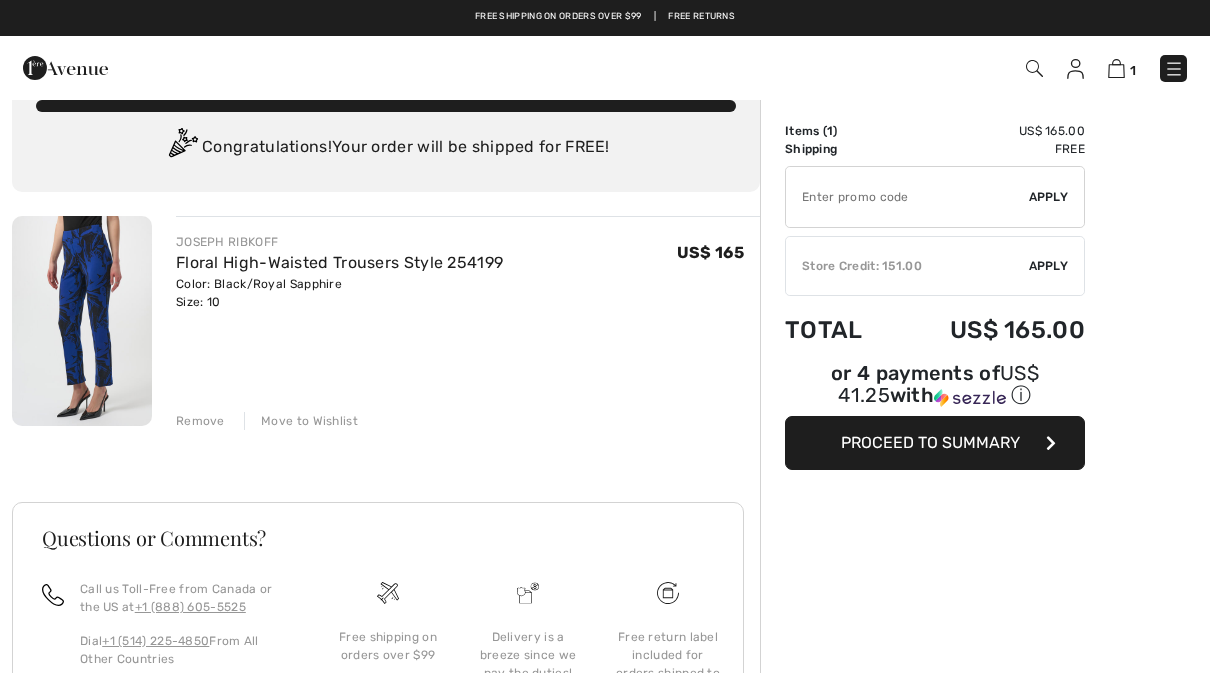 scroll, scrollTop: 0, scrollLeft: 0, axis: both 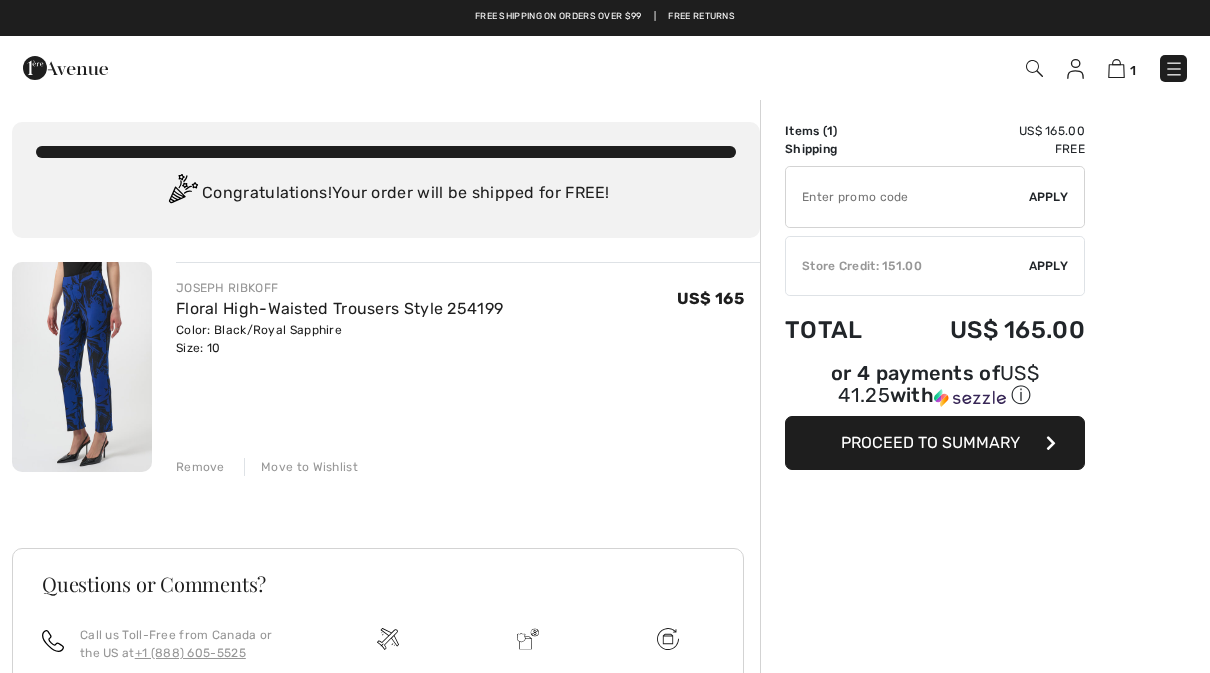 click at bounding box center (1174, 69) 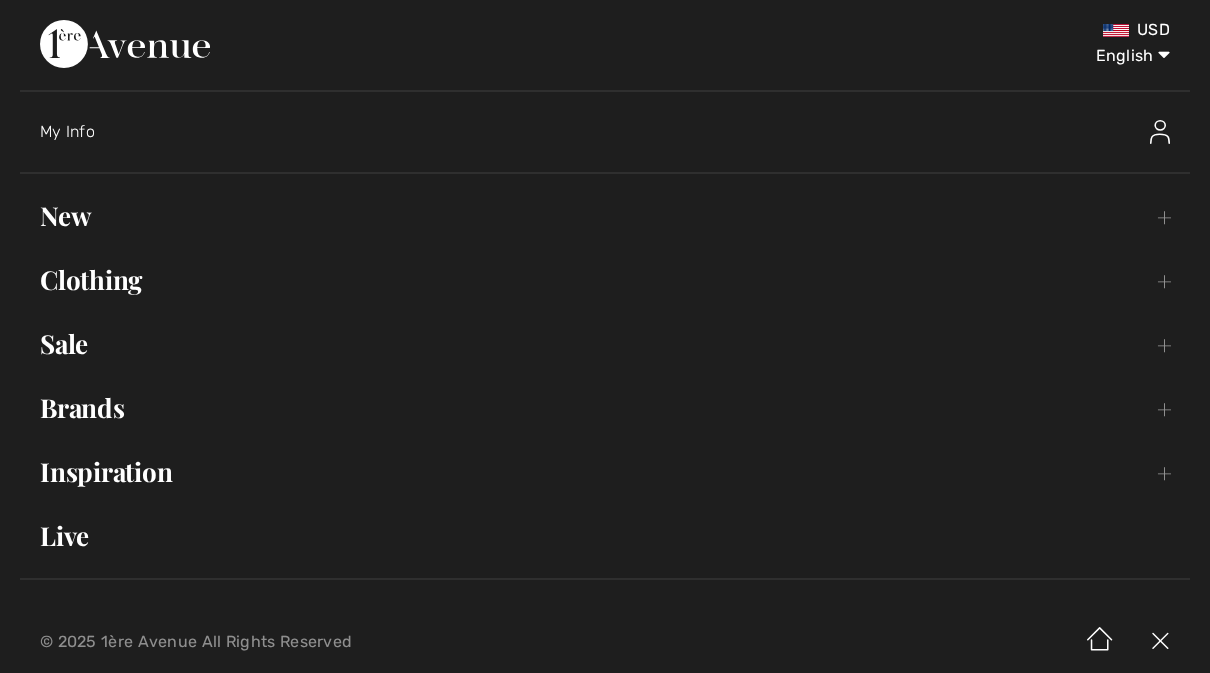 click on "Sale Toggle submenu" at bounding box center (605, 344) 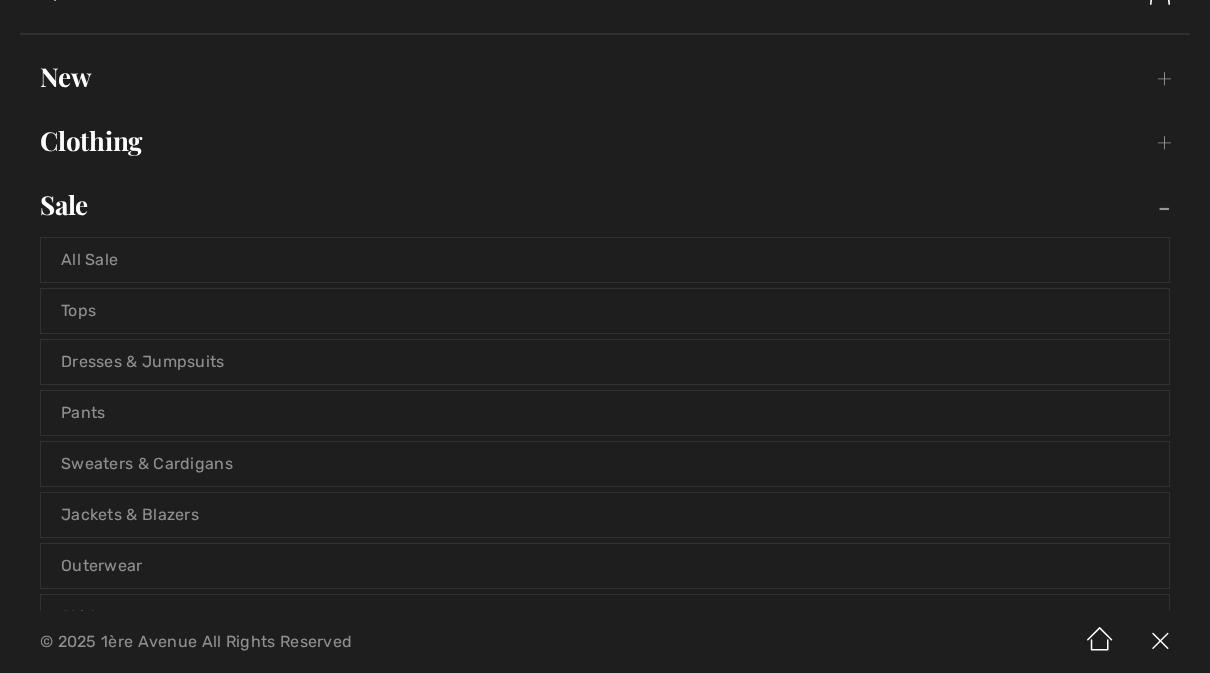 scroll, scrollTop: 140, scrollLeft: 0, axis: vertical 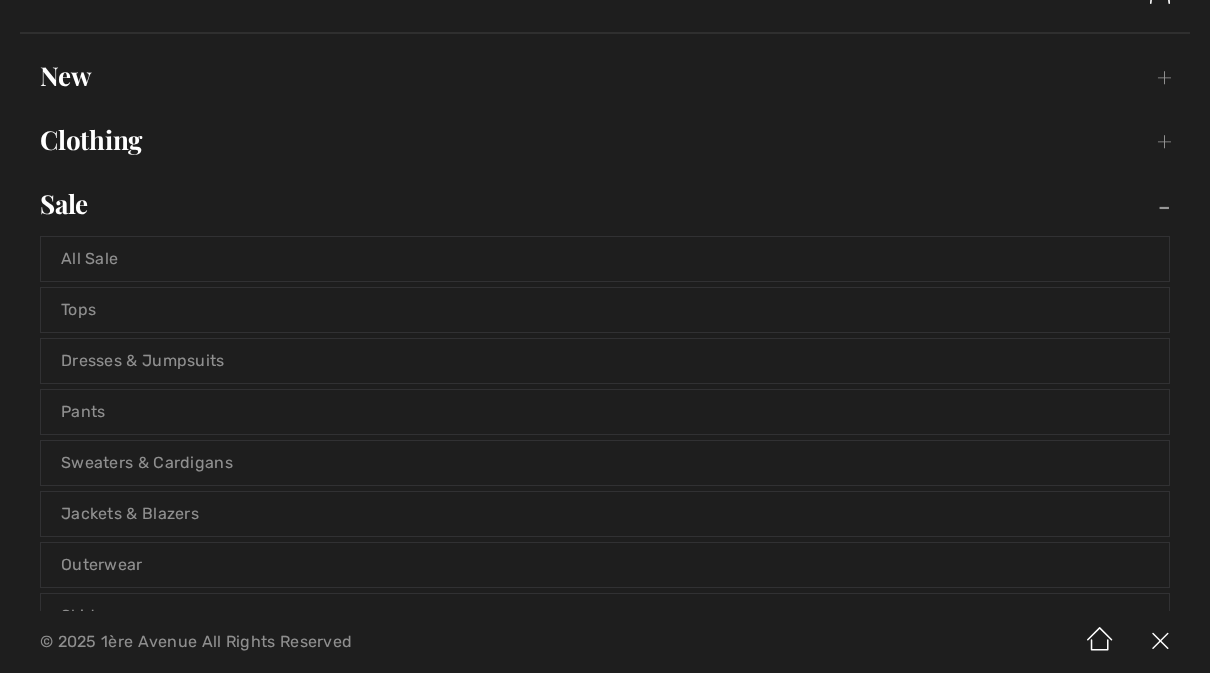 click on "All Sale" at bounding box center [605, 259] 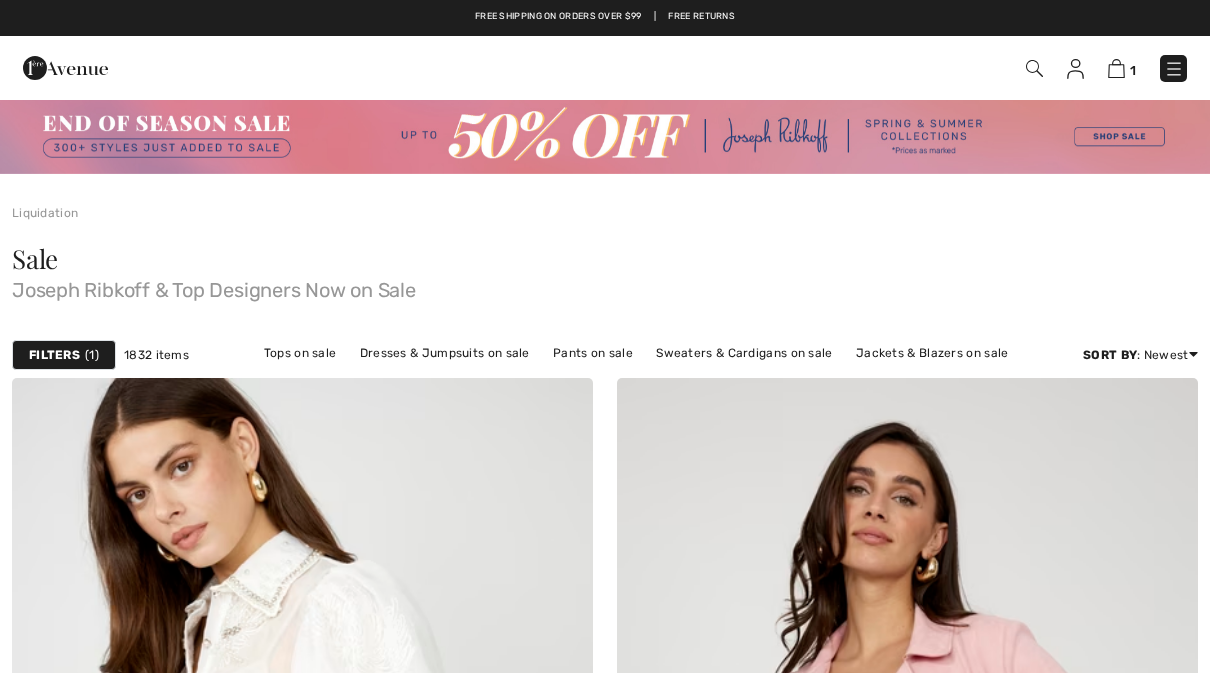 scroll, scrollTop: 0, scrollLeft: 0, axis: both 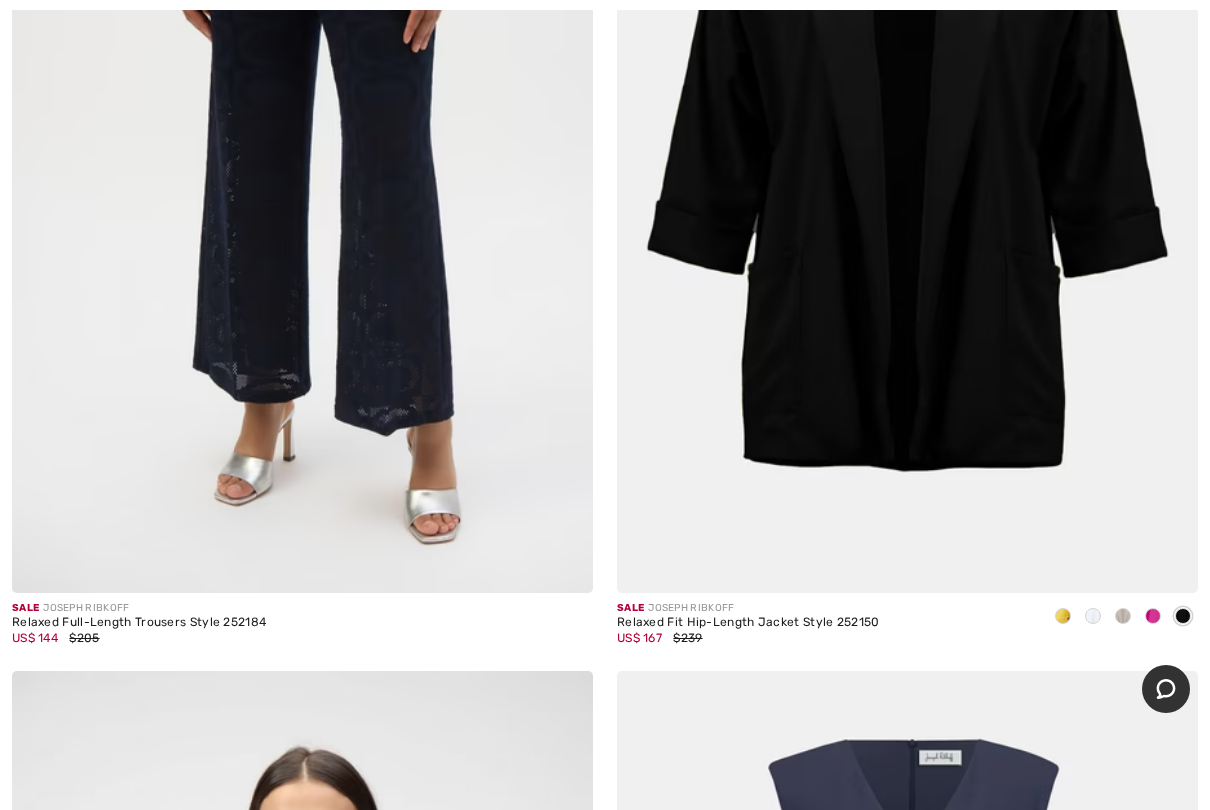 click at bounding box center [1153, 617] 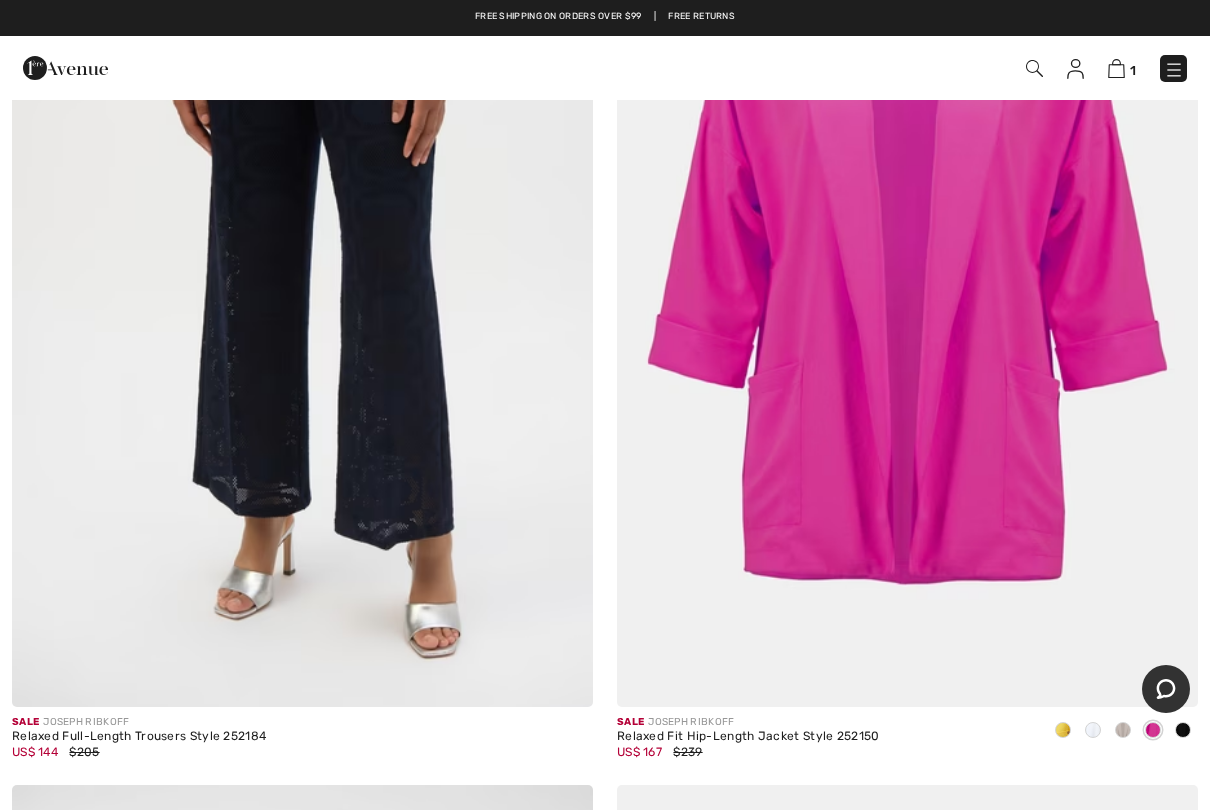 scroll, scrollTop: 19204, scrollLeft: 0, axis: vertical 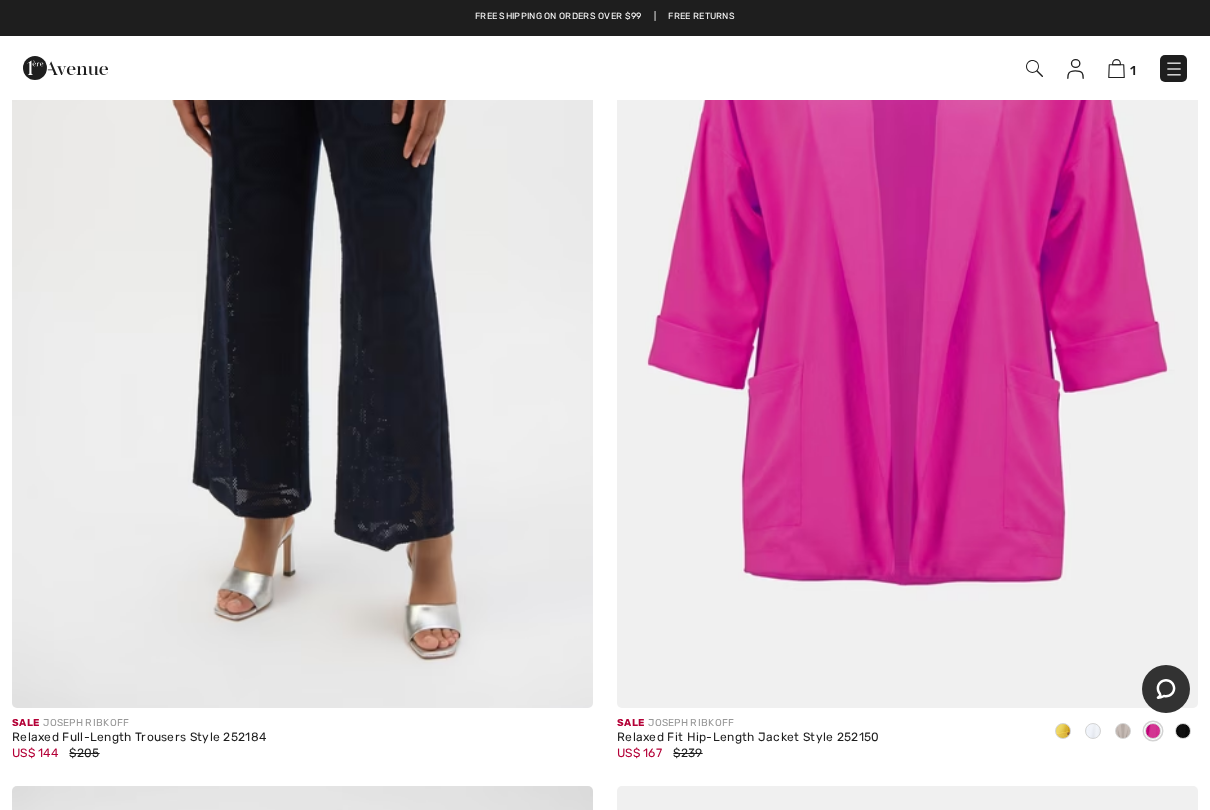 click at bounding box center (907, 272) 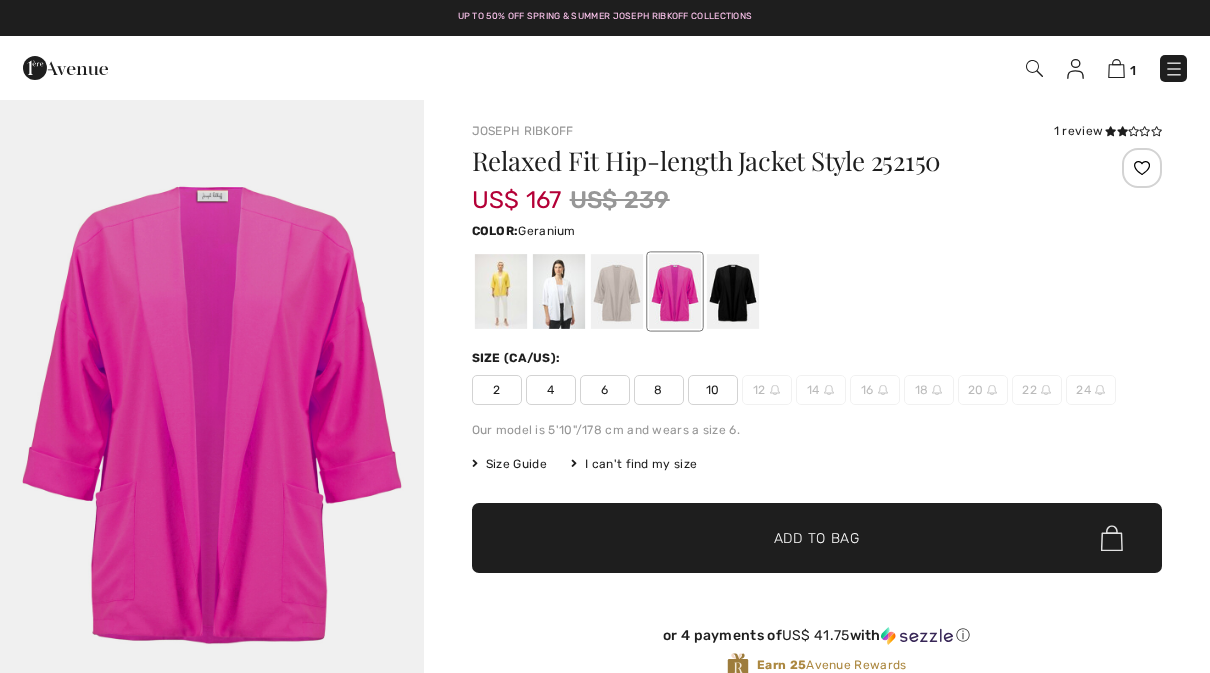 scroll, scrollTop: 0, scrollLeft: 0, axis: both 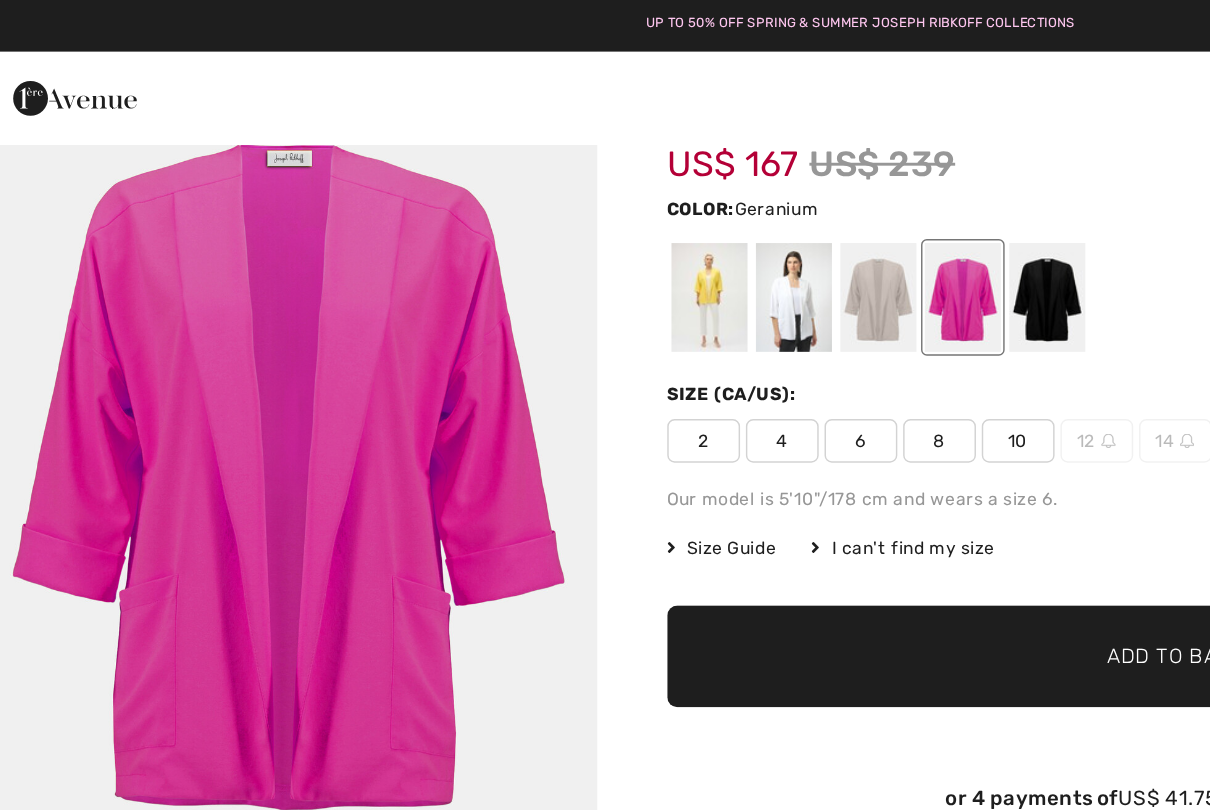 click at bounding box center [65, 68] 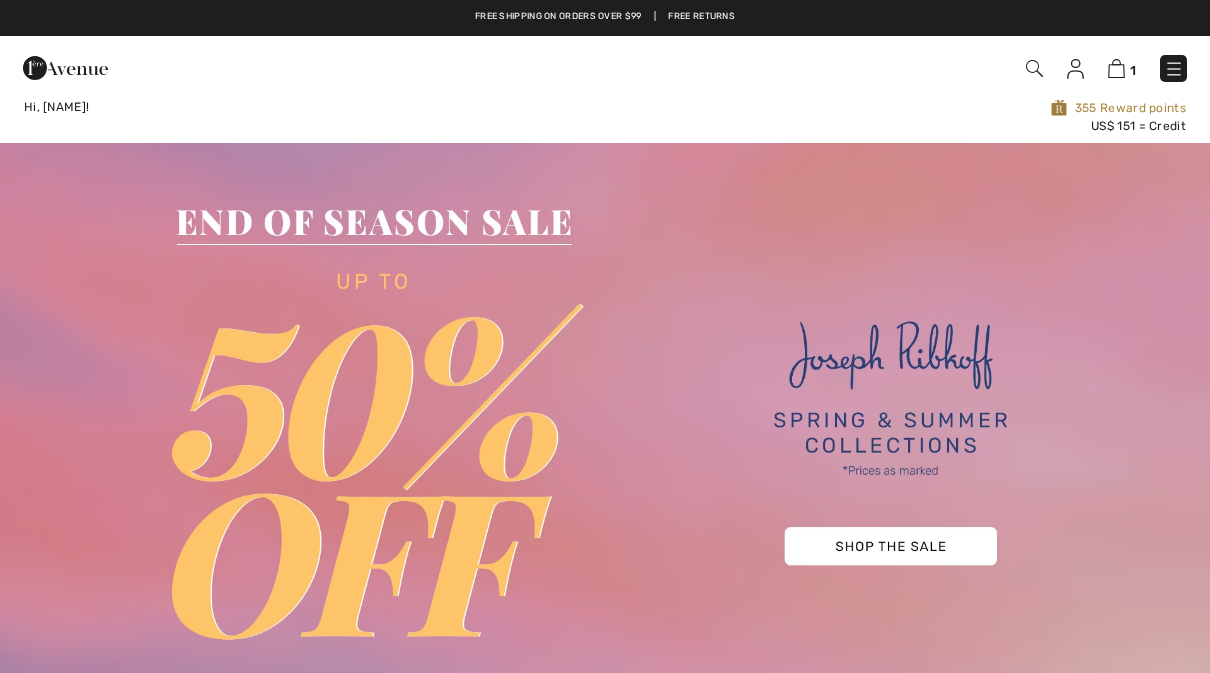 scroll, scrollTop: 0, scrollLeft: 0, axis: both 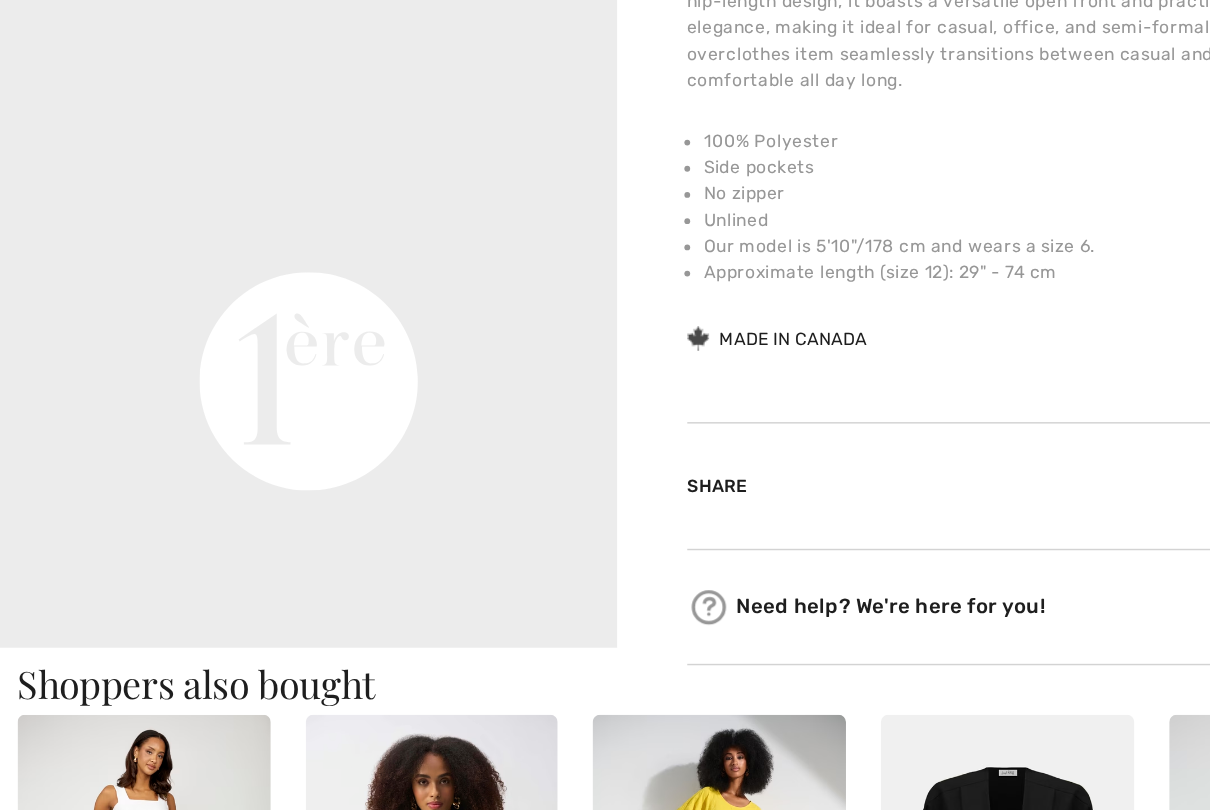 click on "Your browser does not support the video tag." at bounding box center [212, 304] 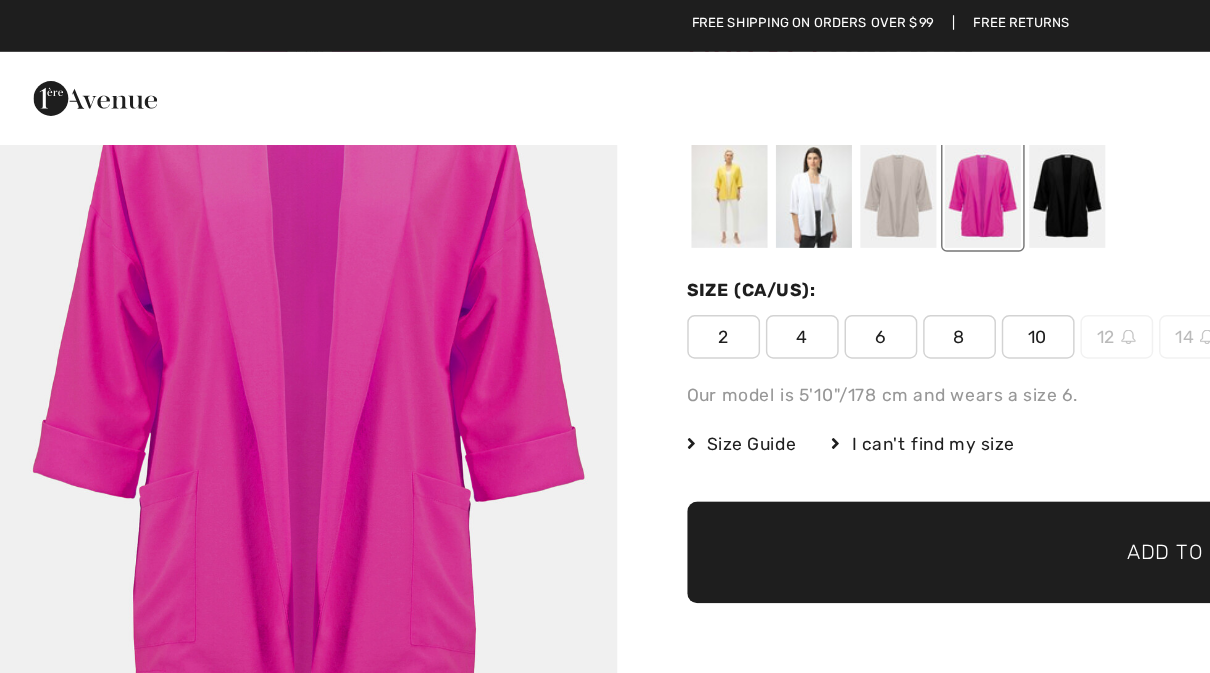 scroll, scrollTop: 0, scrollLeft: 0, axis: both 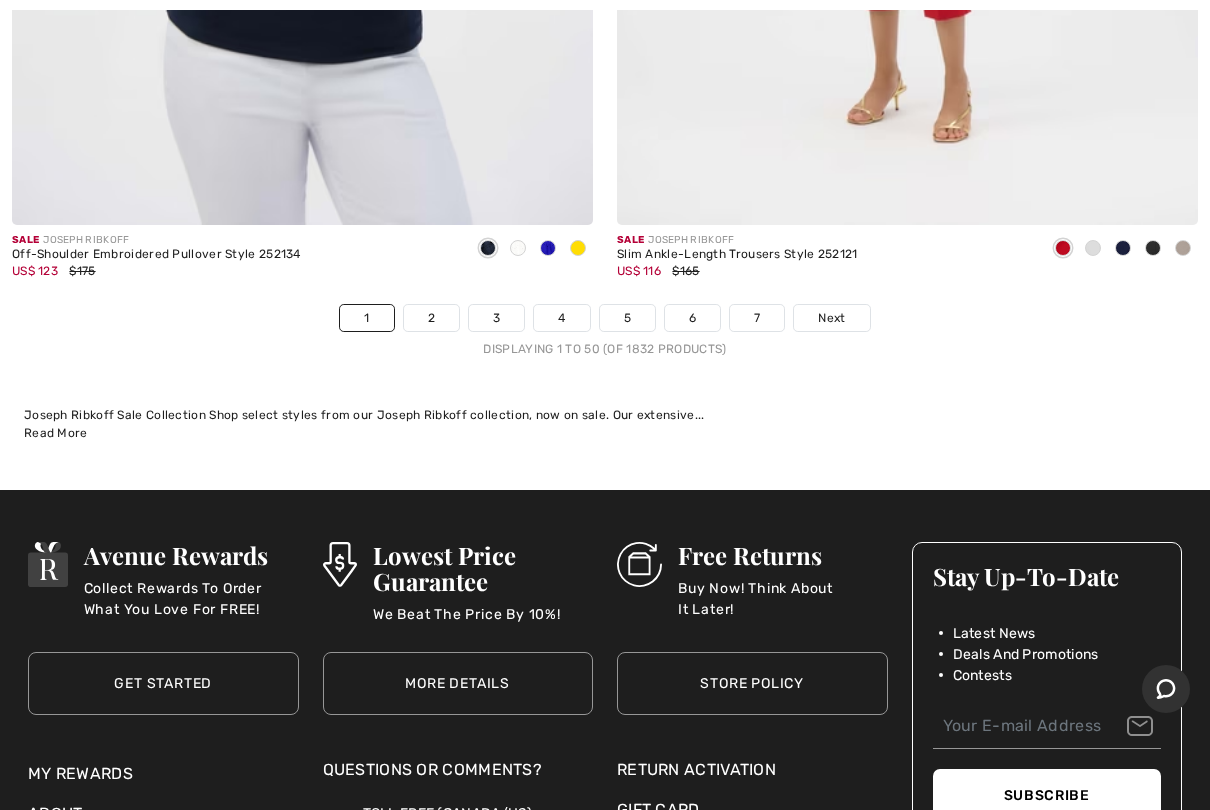 click on "2" at bounding box center (431, 318) 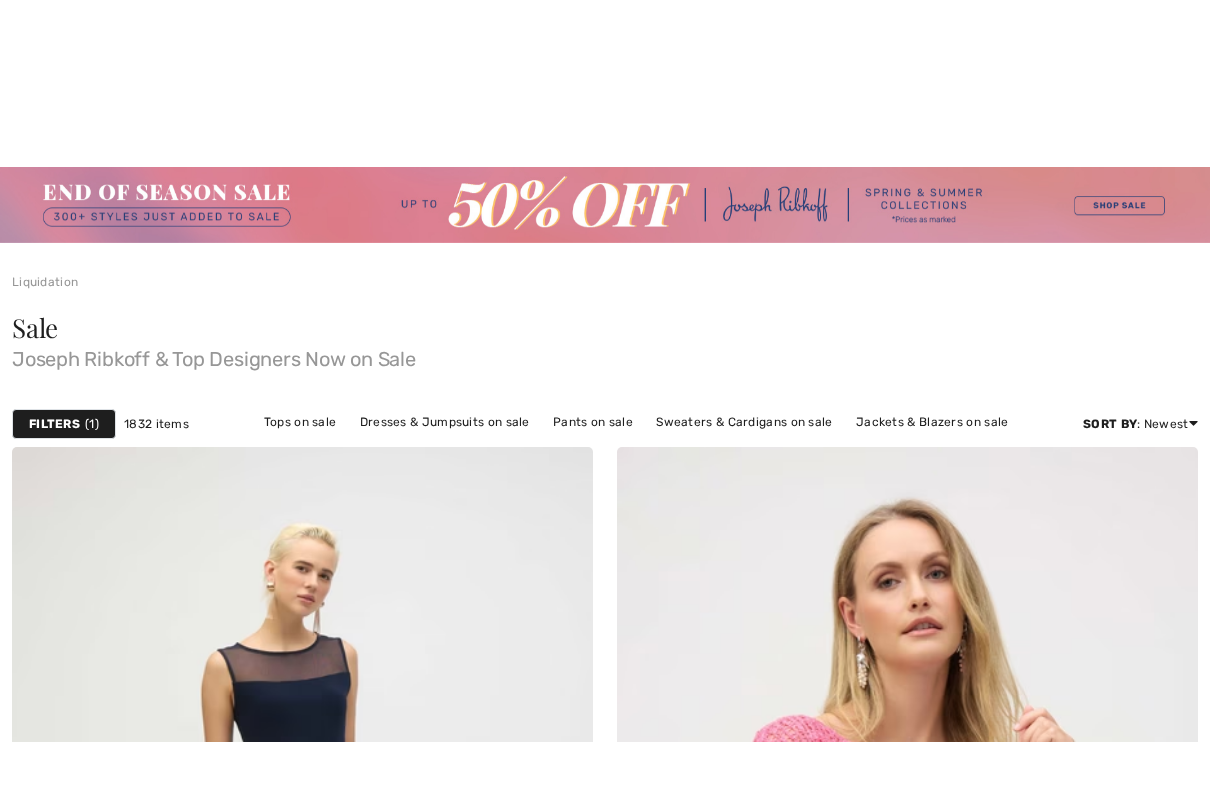 scroll, scrollTop: 133, scrollLeft: 0, axis: vertical 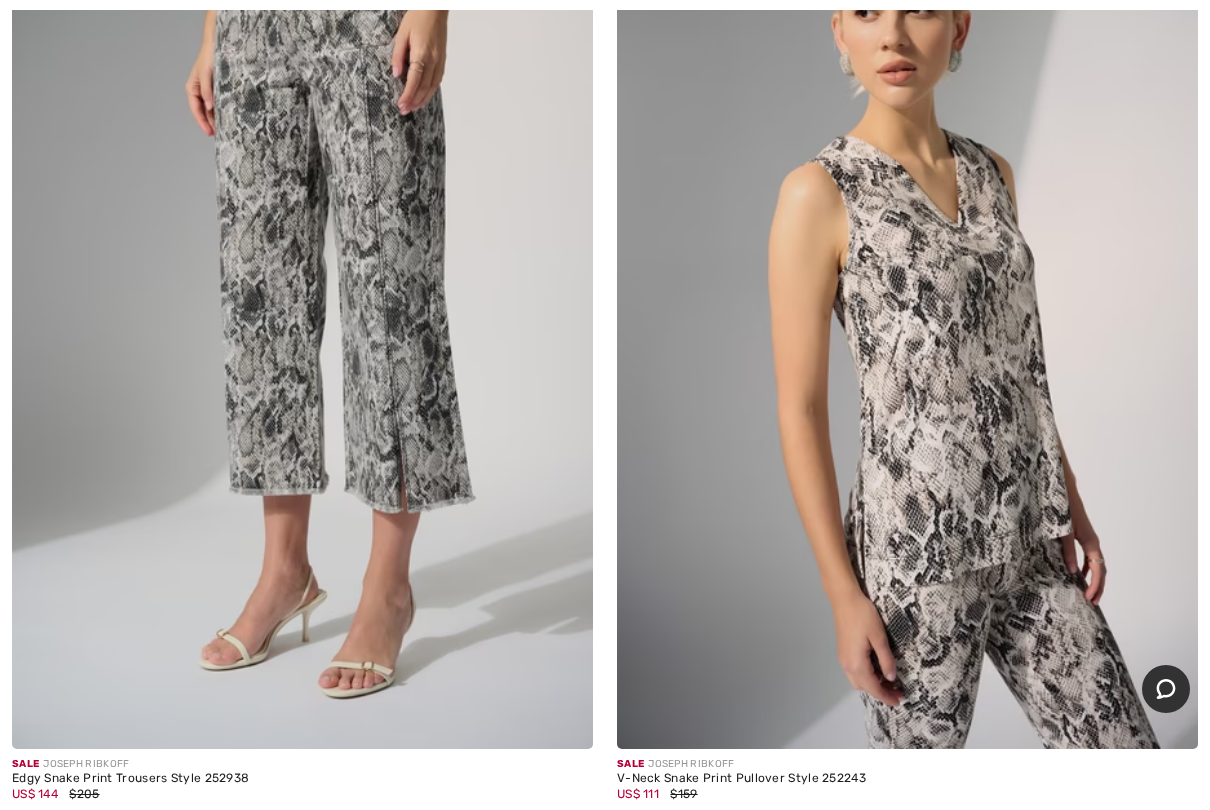 click at bounding box center (907, 313) 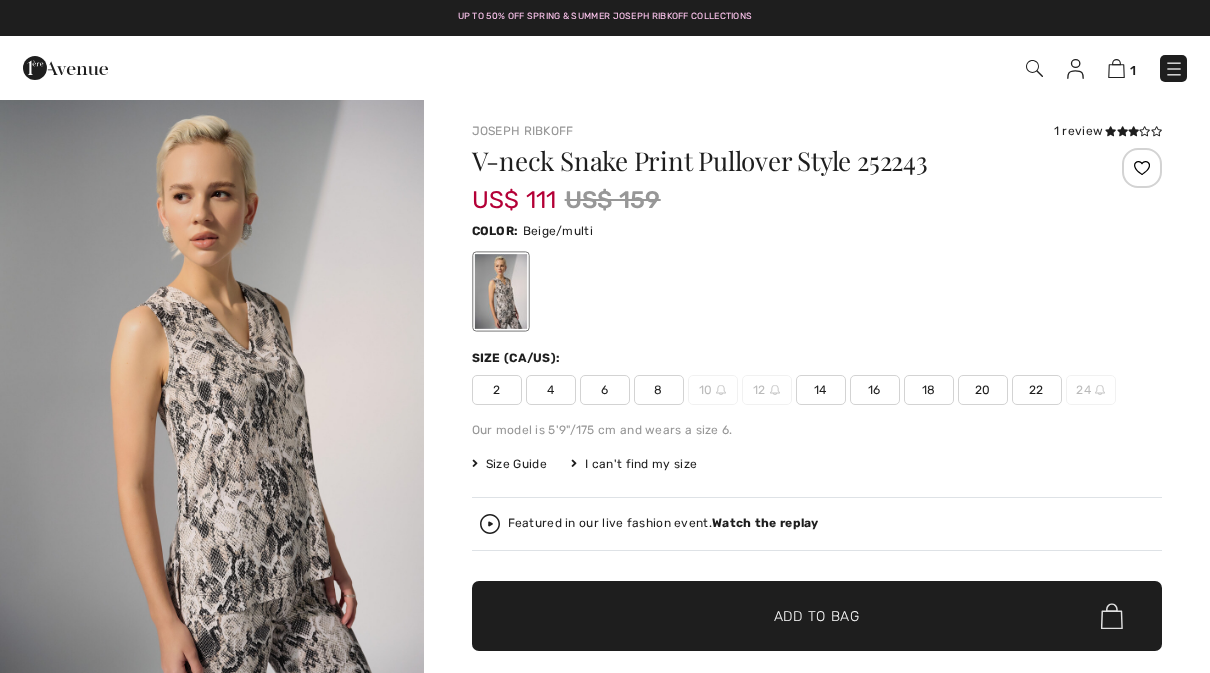 scroll, scrollTop: 0, scrollLeft: 0, axis: both 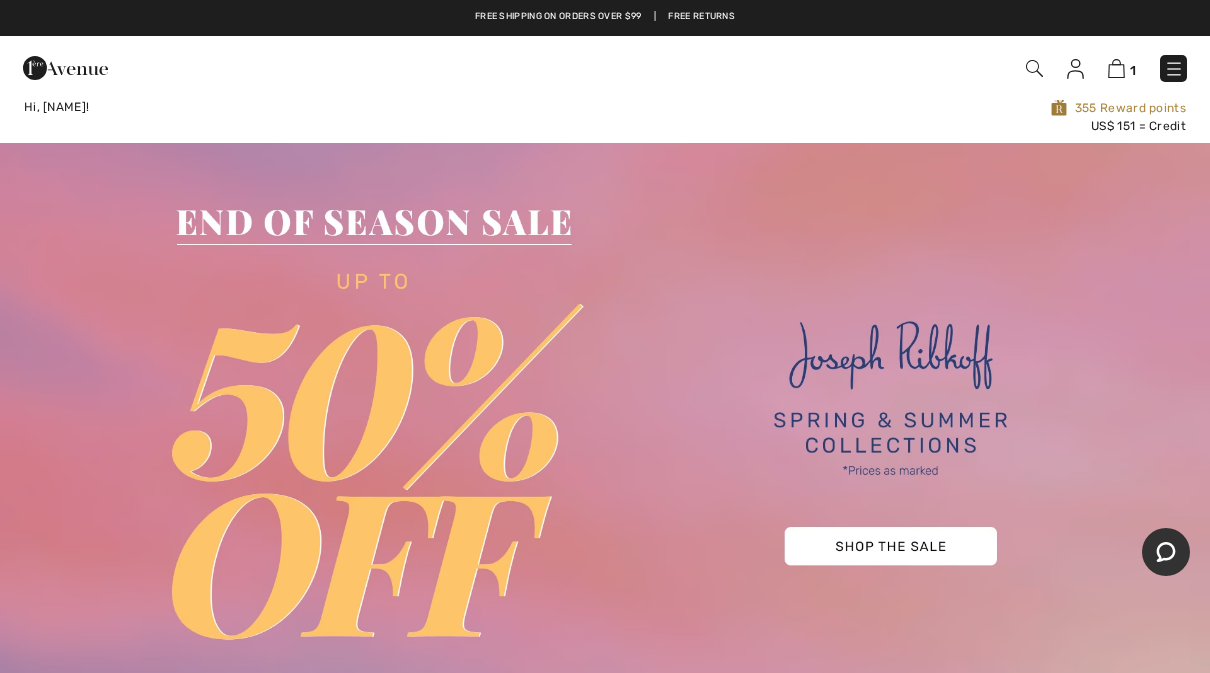 click at bounding box center (1174, 69) 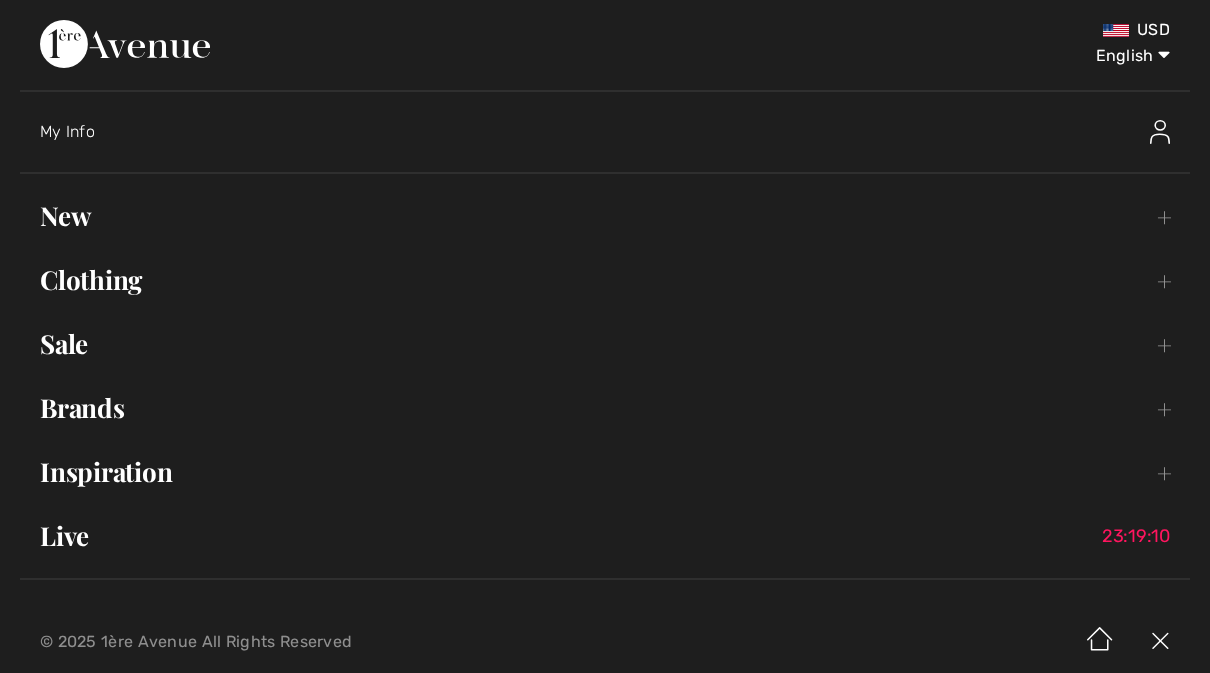 click on "Sale Toggle submenu" at bounding box center [605, 344] 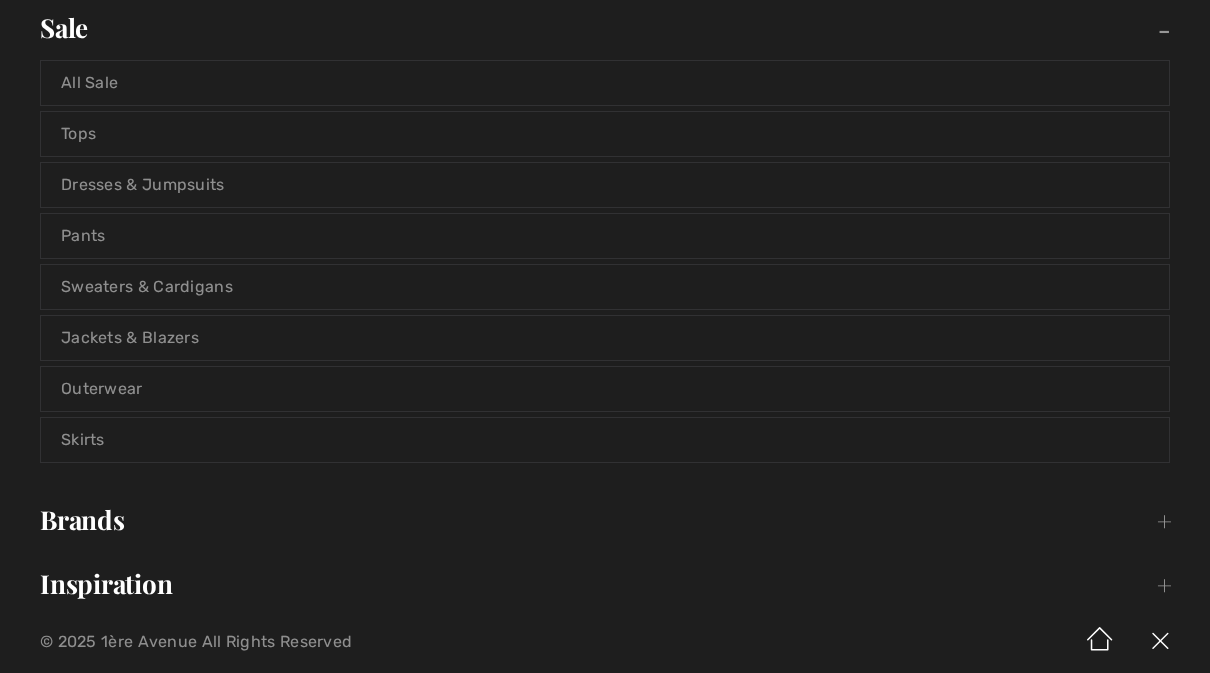 scroll, scrollTop: 317, scrollLeft: 0, axis: vertical 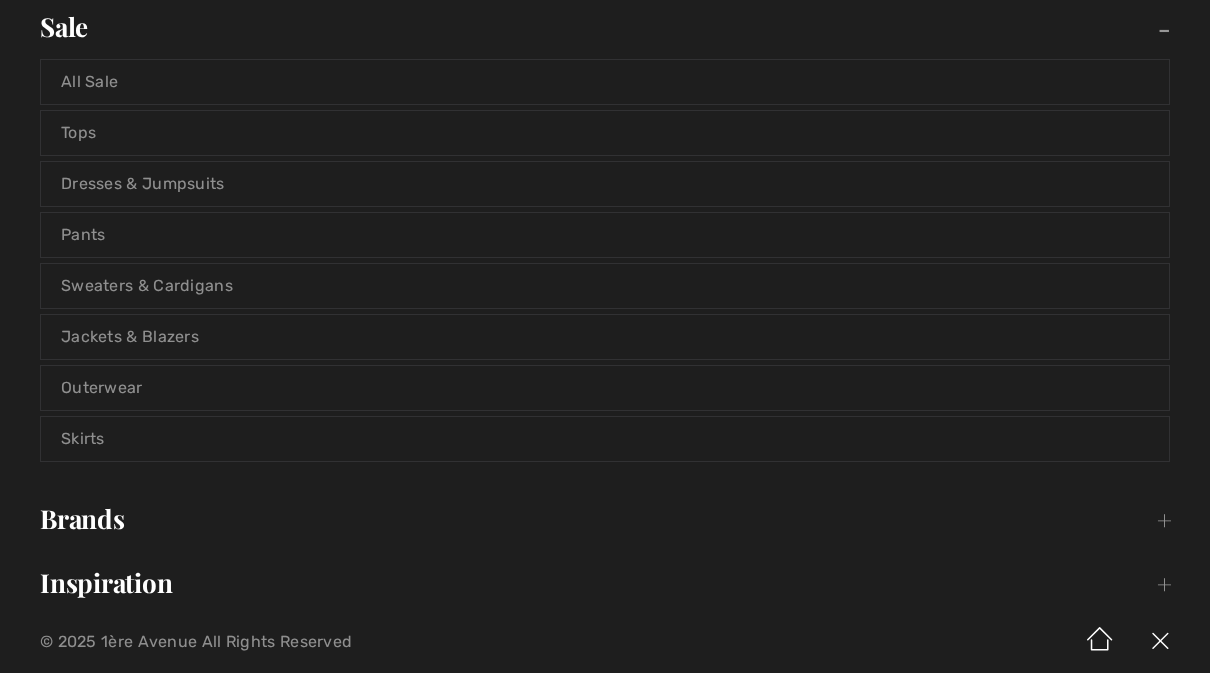 click on "Sweaters & Cardigans" at bounding box center (605, 286) 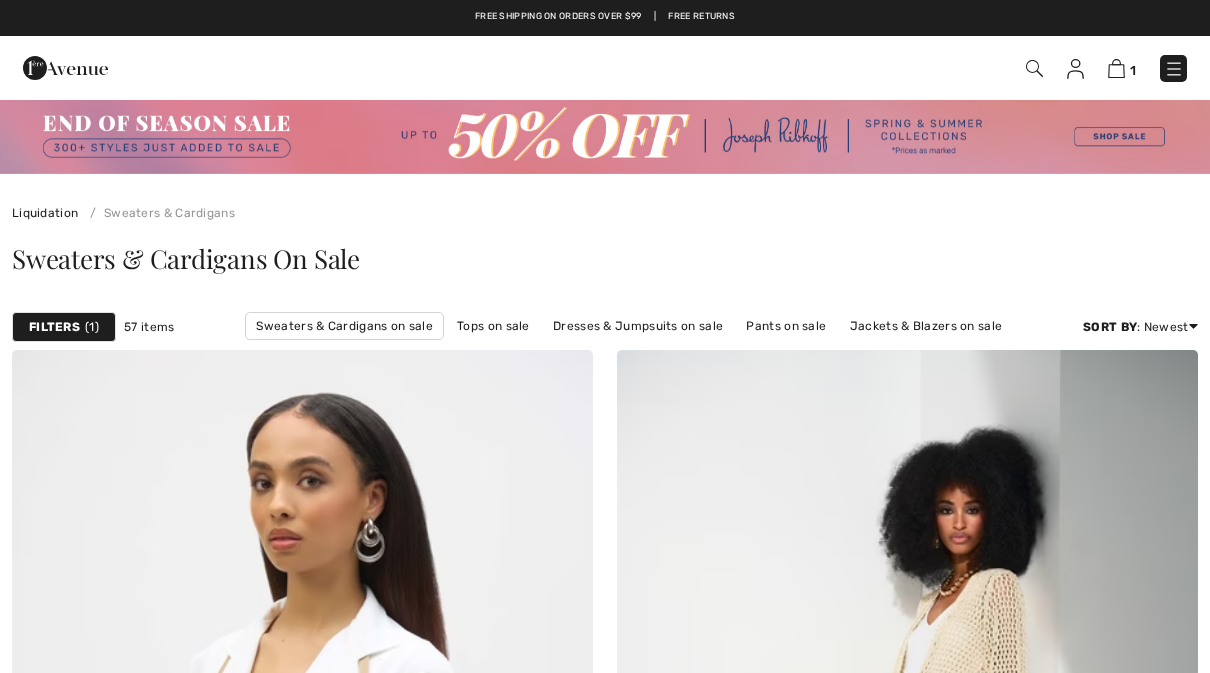 scroll, scrollTop: 0, scrollLeft: 0, axis: both 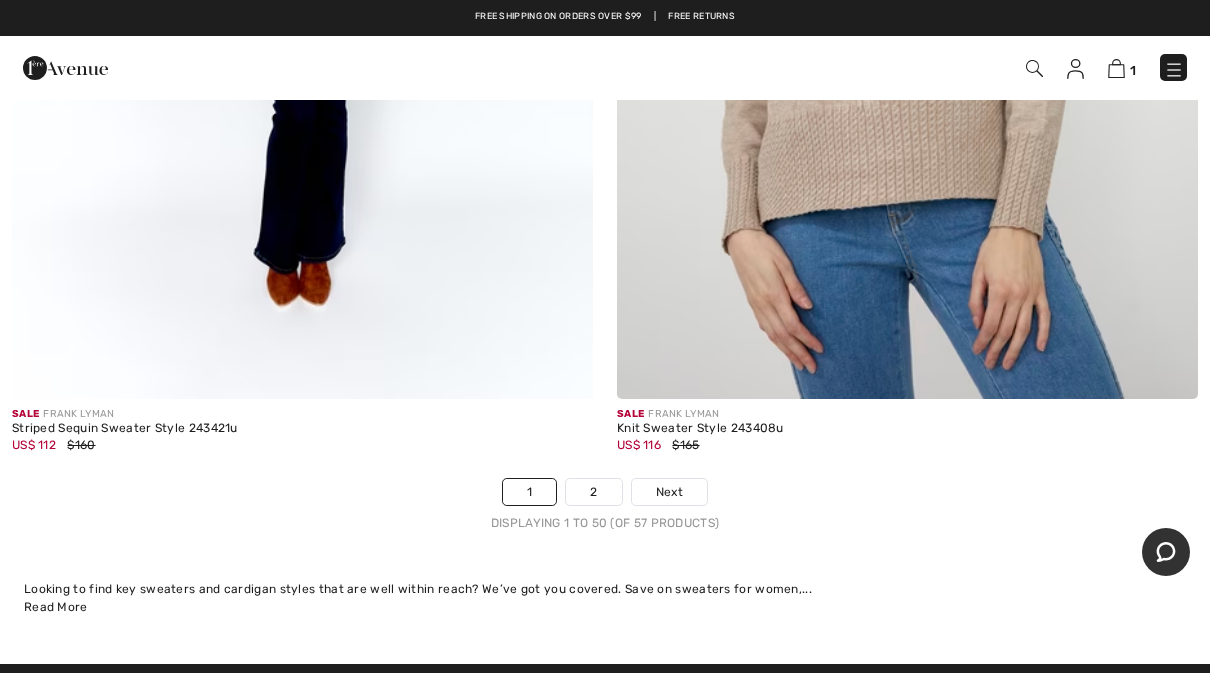 click on "2" at bounding box center (593, 492) 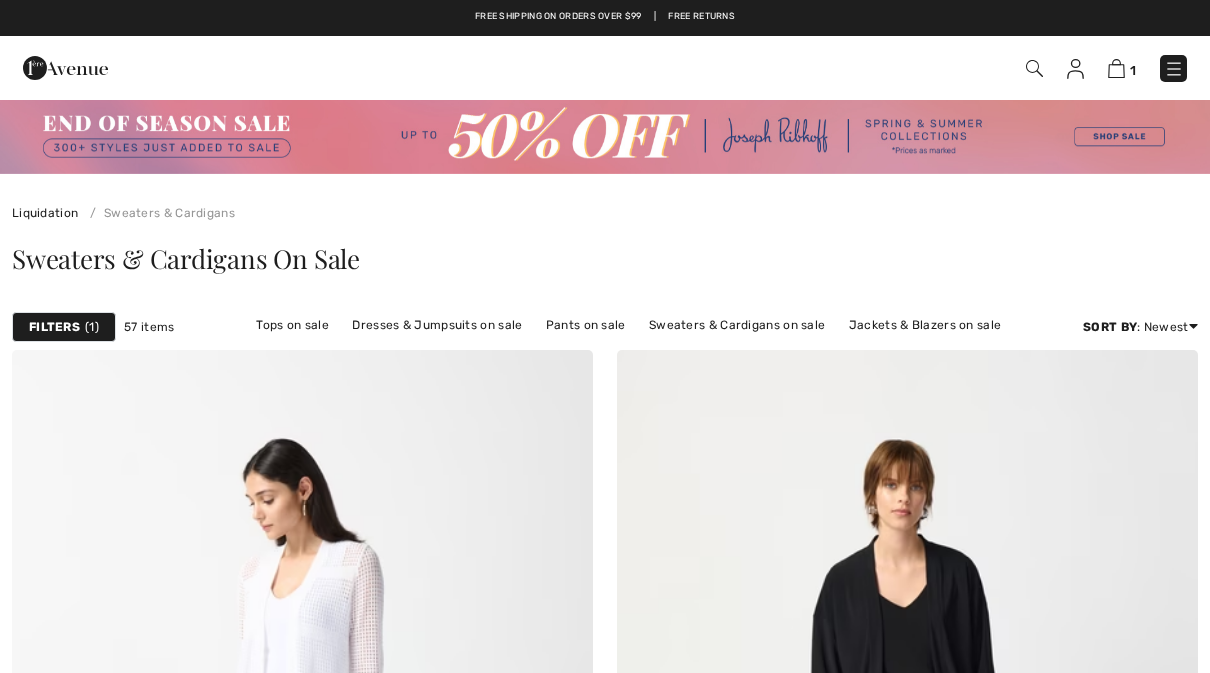 scroll, scrollTop: 0, scrollLeft: 0, axis: both 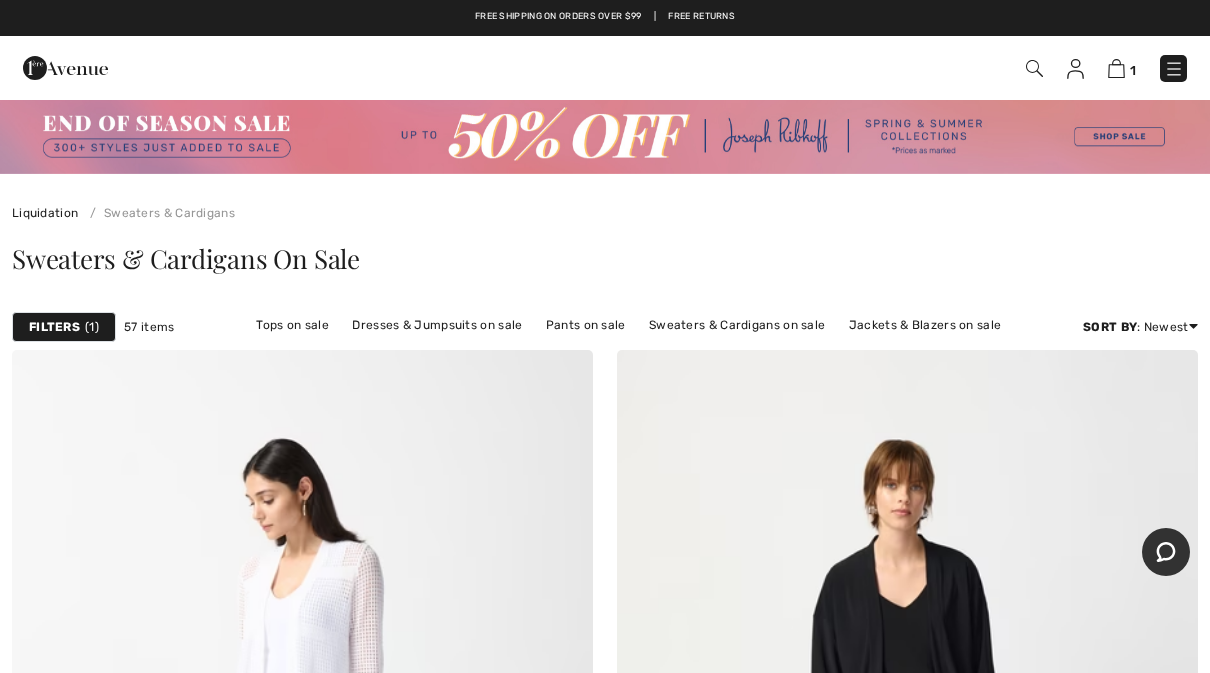 click at bounding box center (1174, 69) 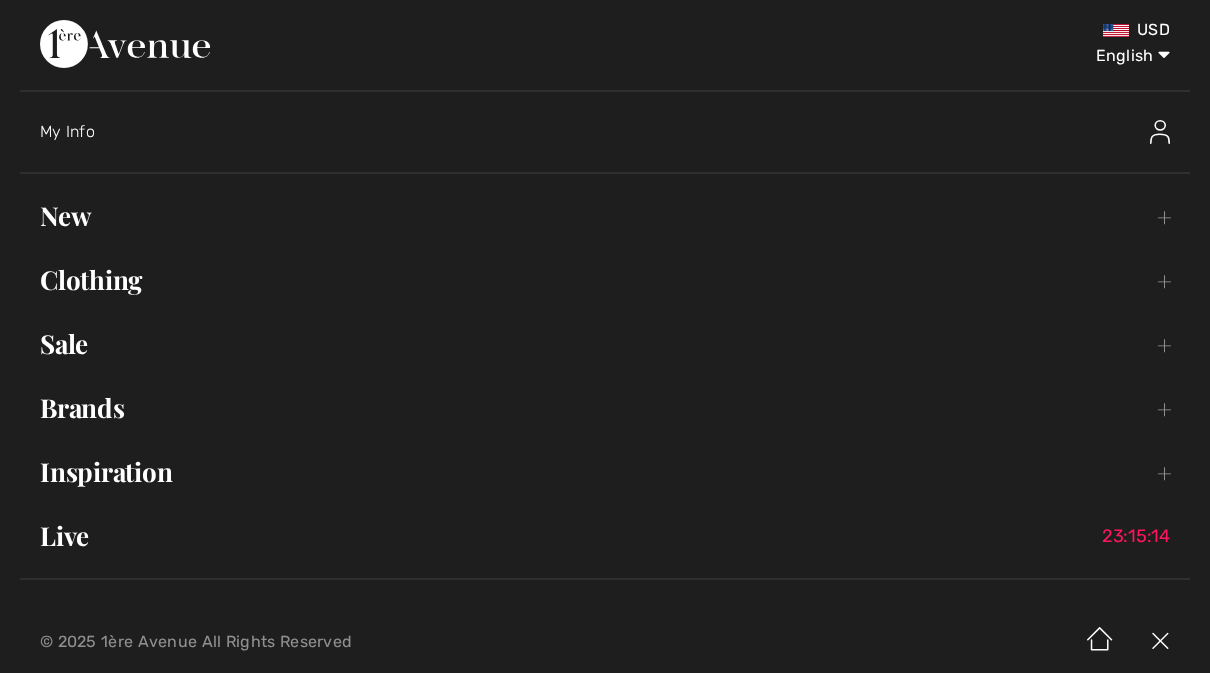 click on "New Toggle submenu" at bounding box center (605, 216) 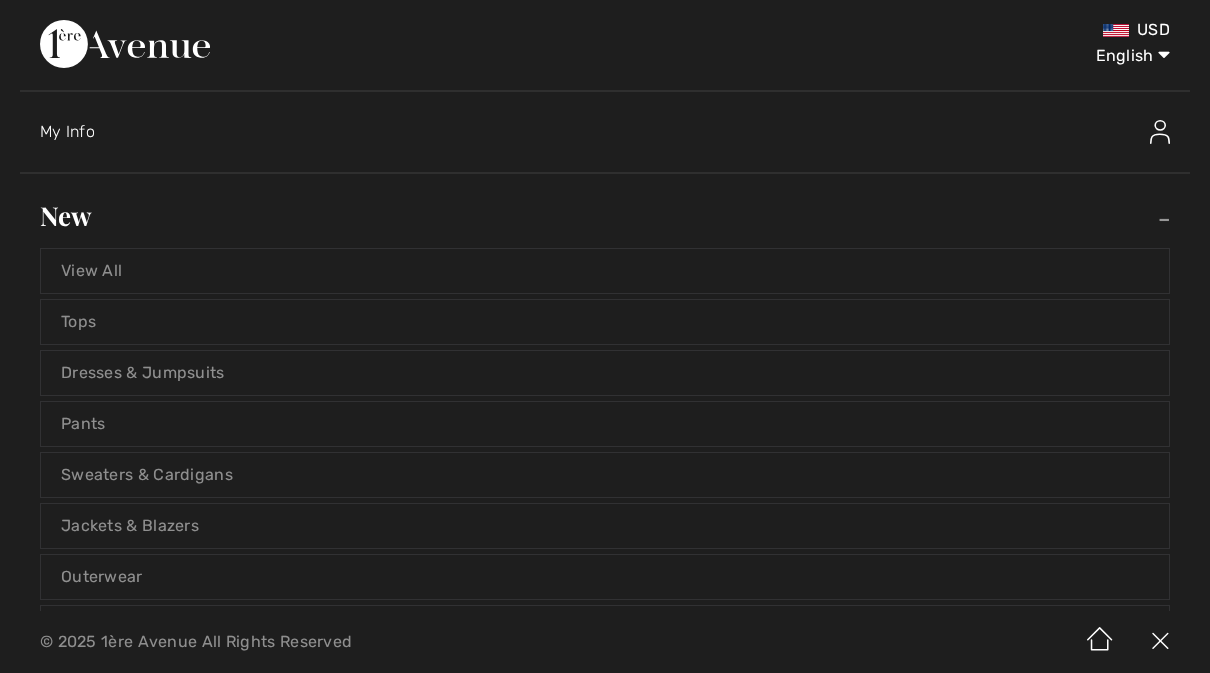click on "Sweaters & Cardigans" at bounding box center [605, 475] 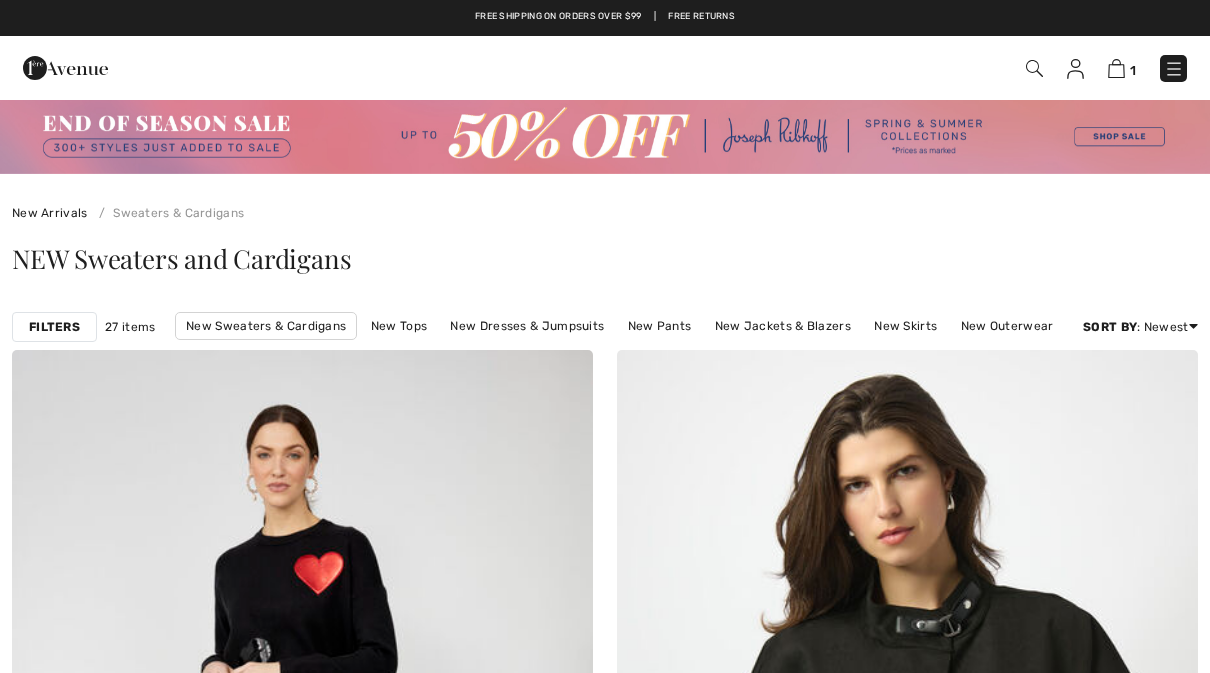 scroll, scrollTop: 0, scrollLeft: 0, axis: both 